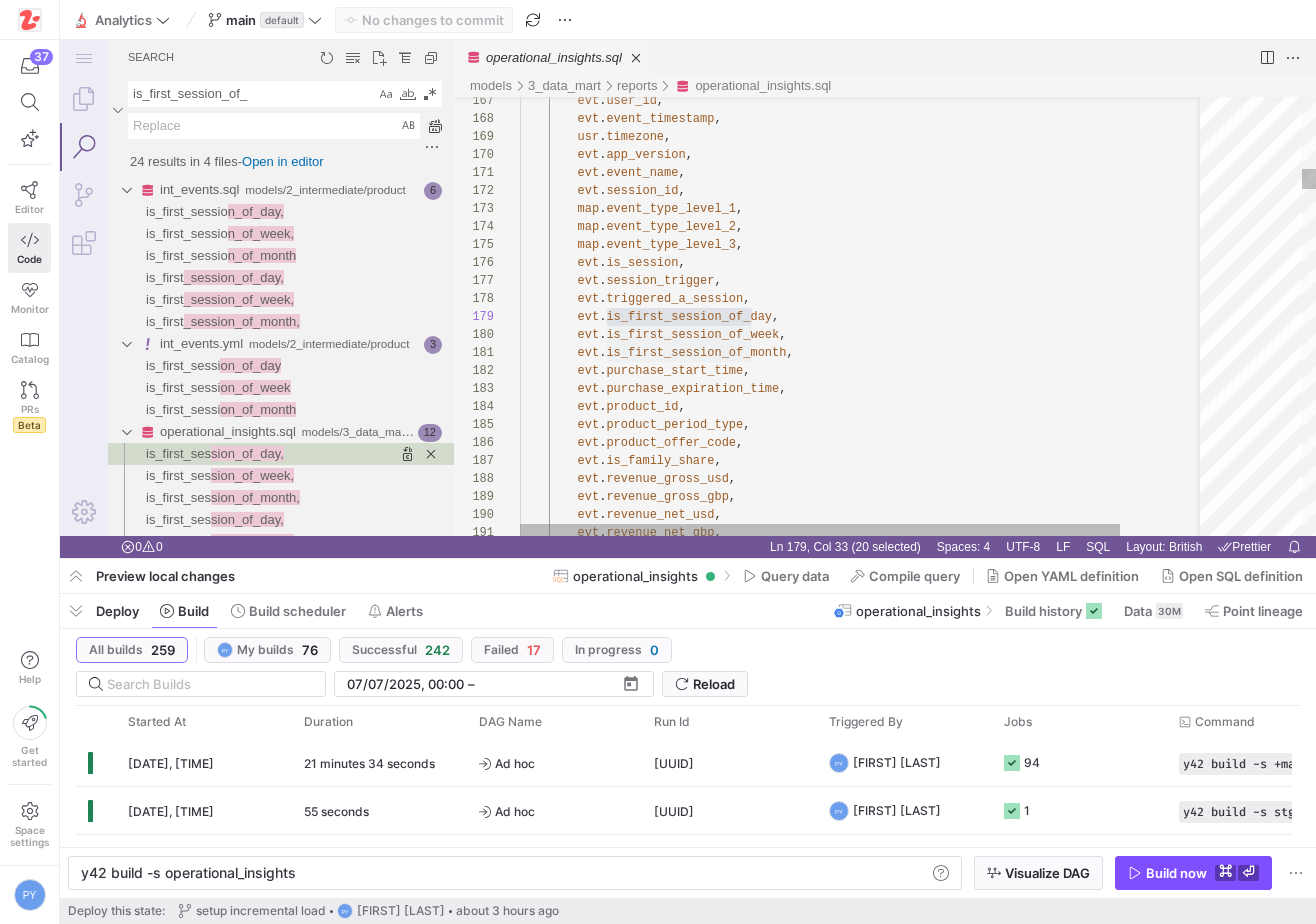 scroll, scrollTop: 0, scrollLeft: 0, axis: both 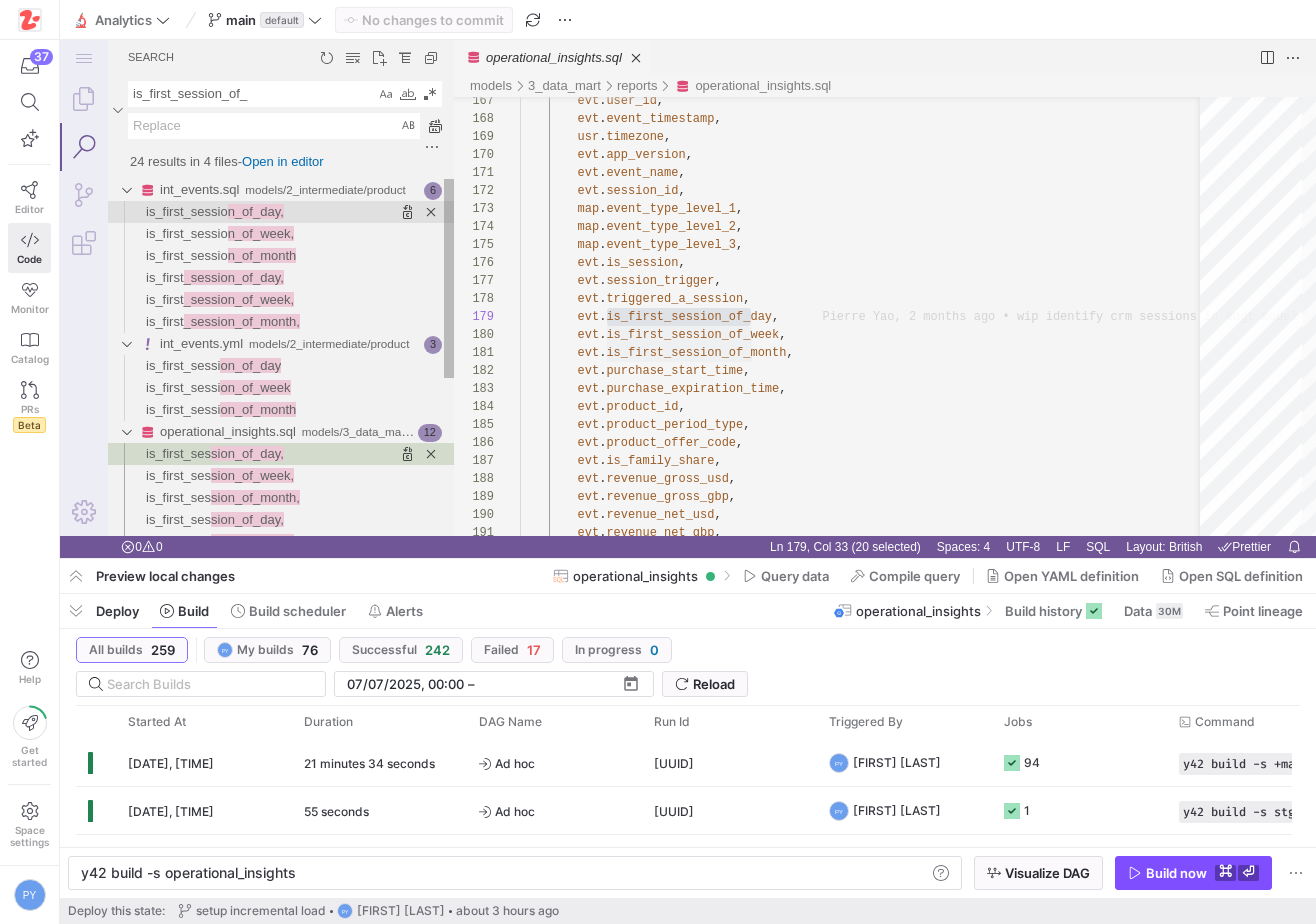 click on "n_of_day," at bounding box center [256, 211] 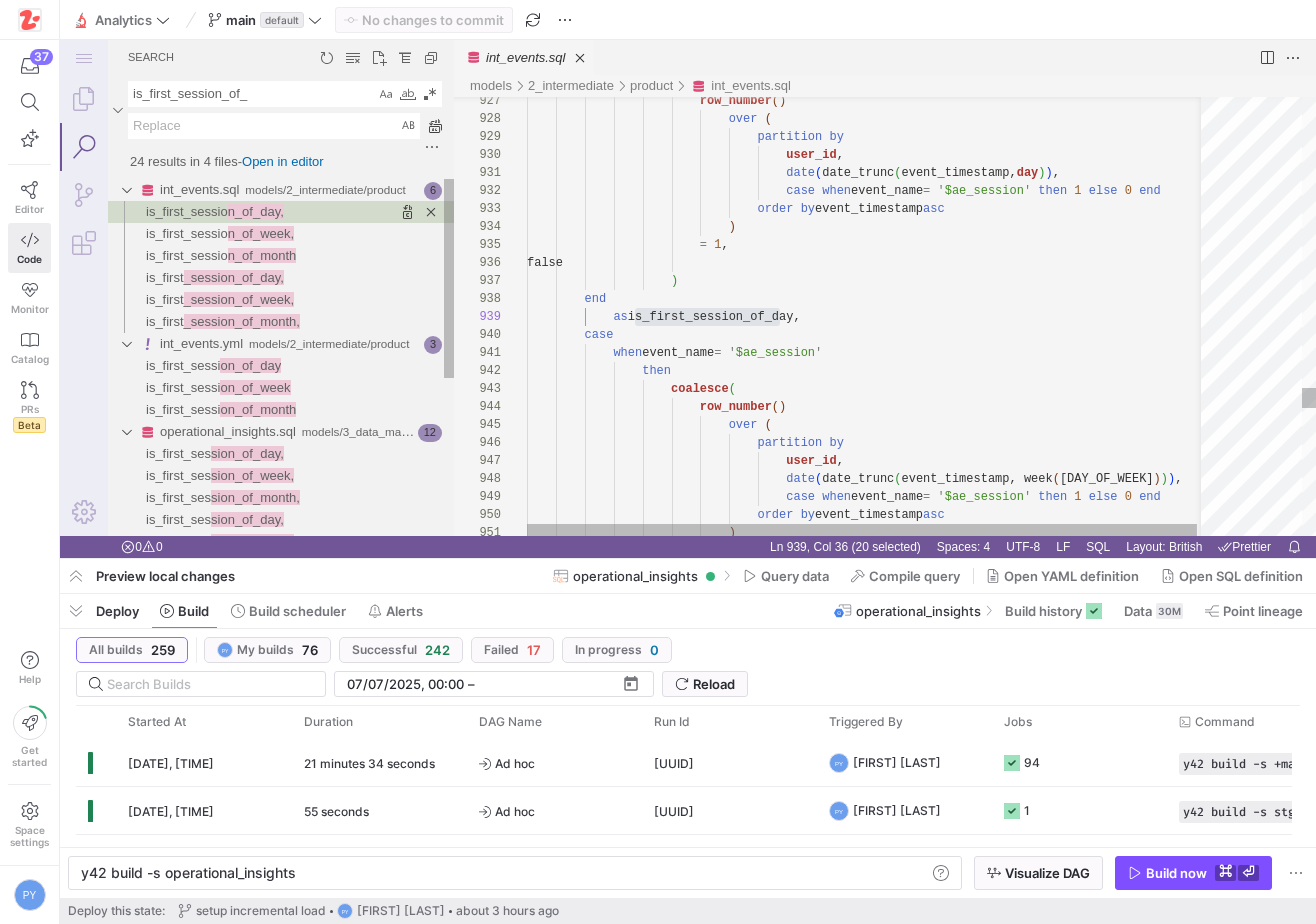 type on "y42 build -s int_events" 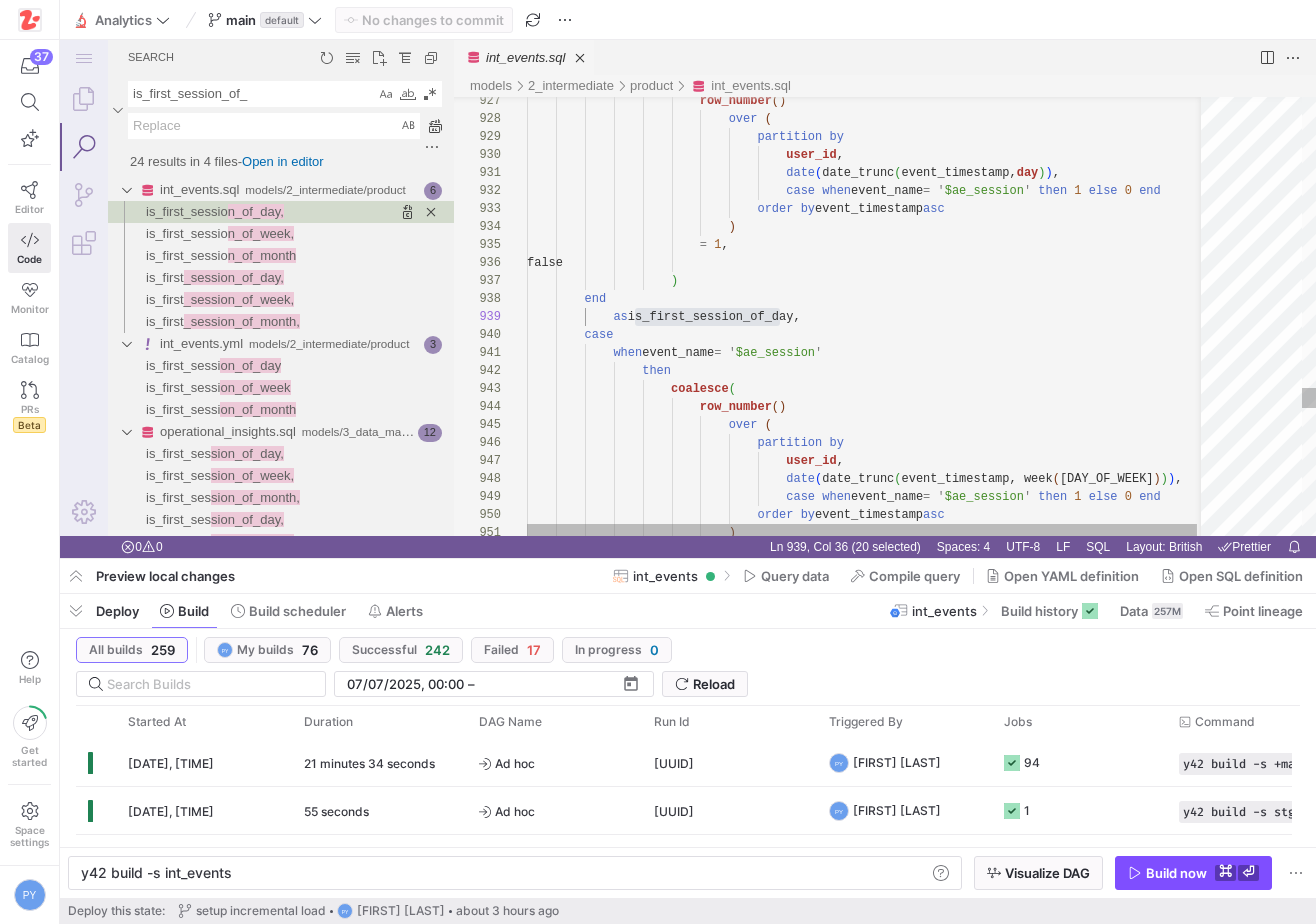 scroll, scrollTop: 180, scrollLeft: 253, axis: both 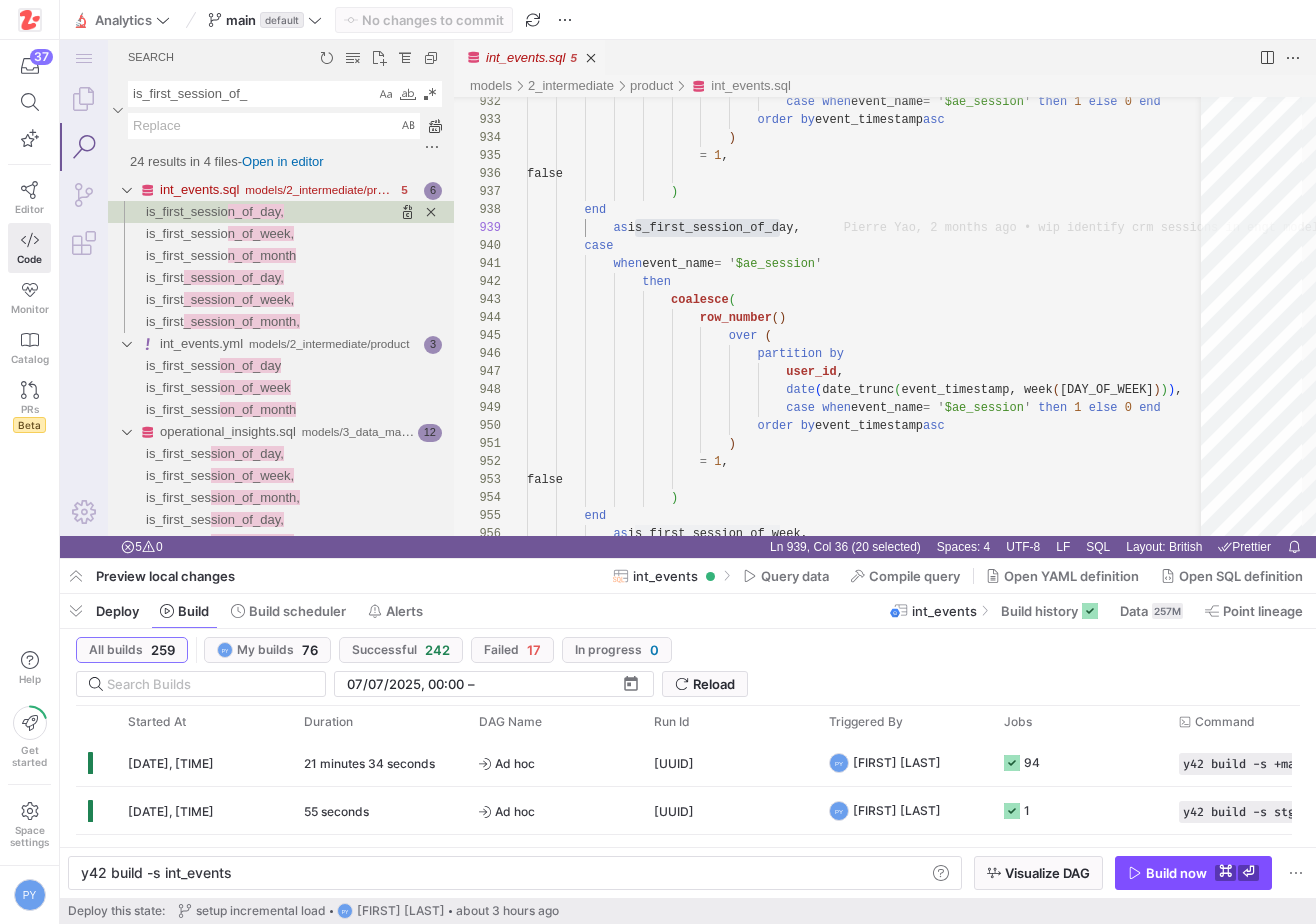 click on "is_first_session_of_" at bounding box center [252, 94] 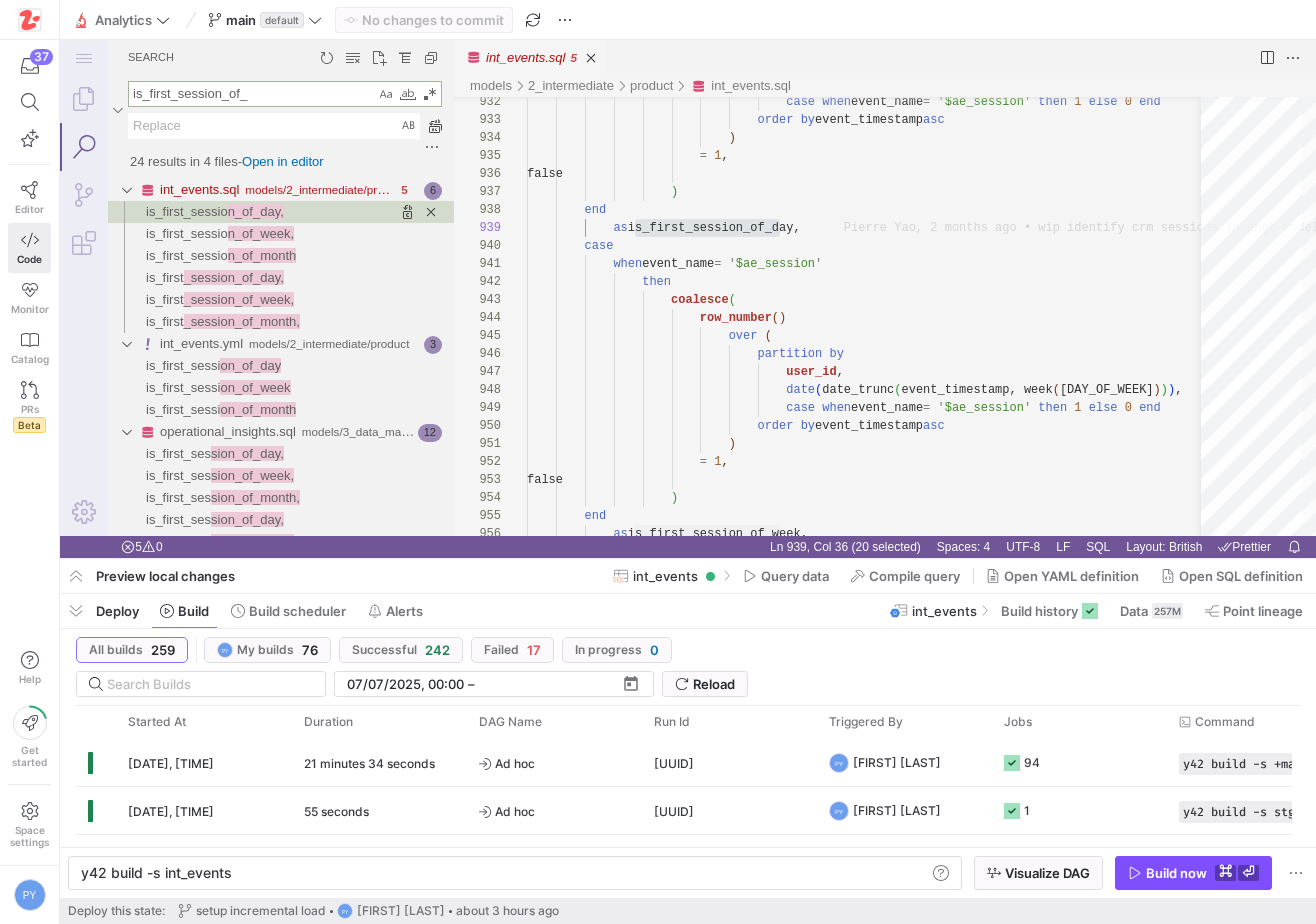 click on "is_first_session_of_" at bounding box center (252, 94) 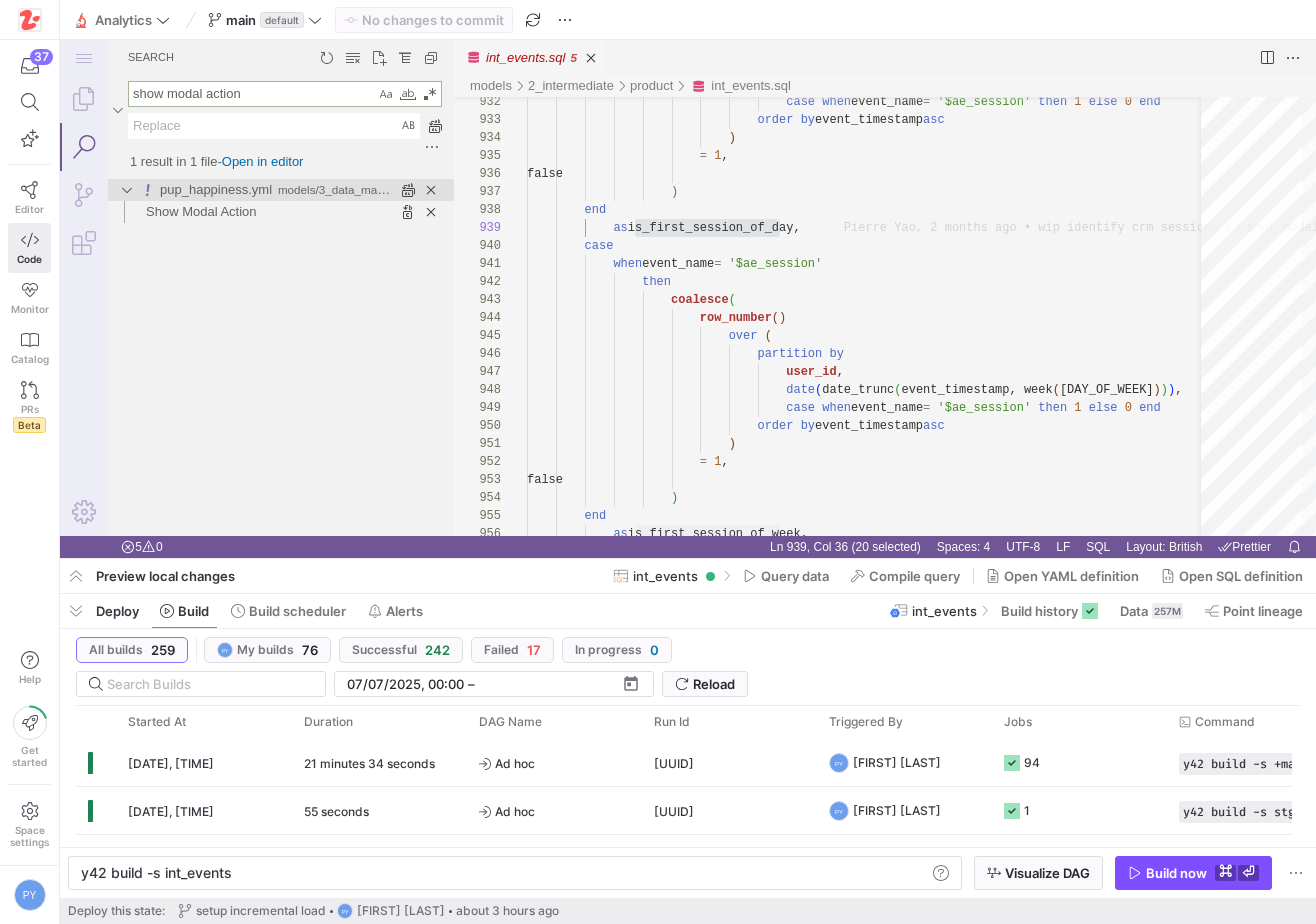 type on "show modal action" 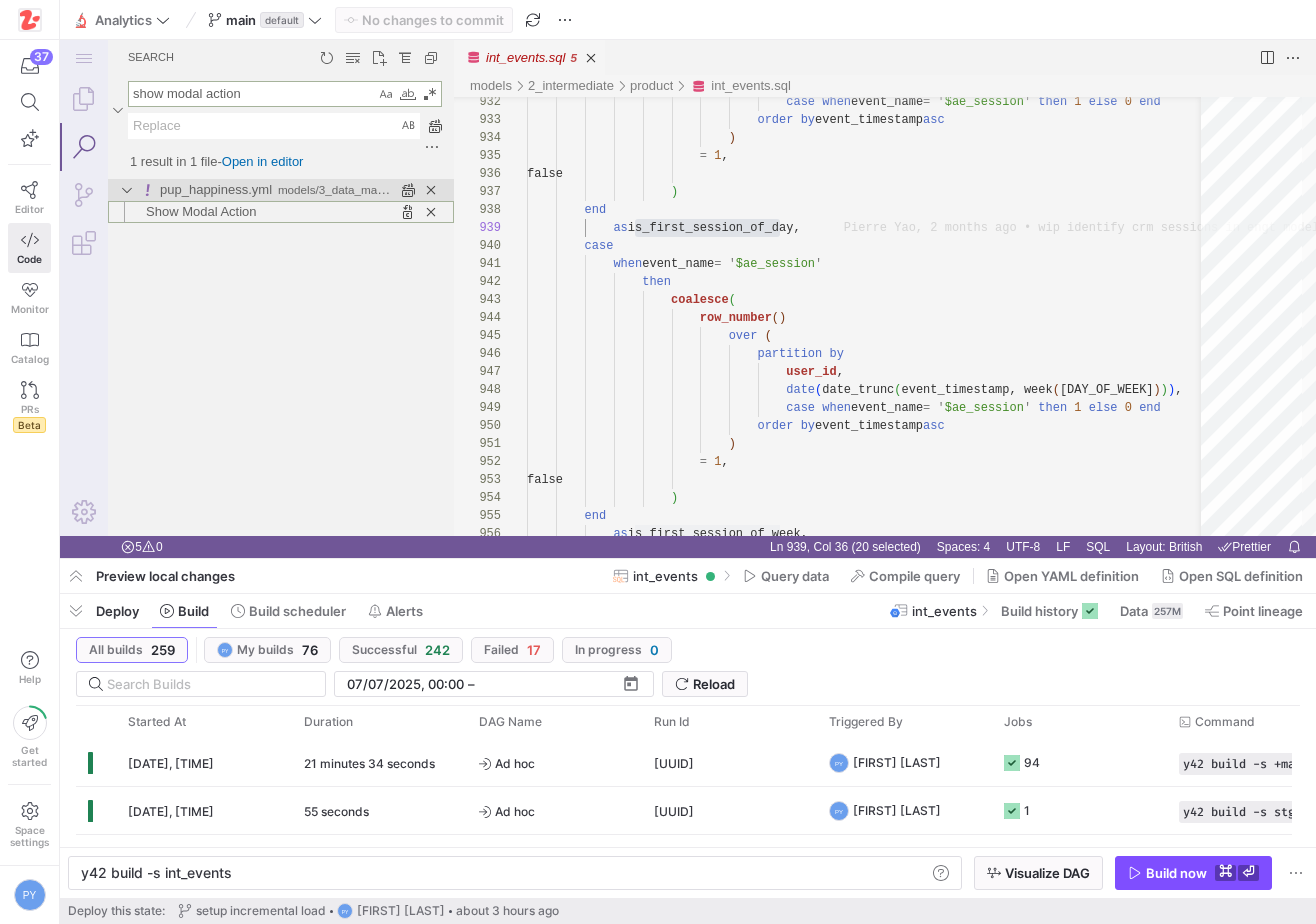 click on "pup_happiness.yml" at bounding box center [216, 189] 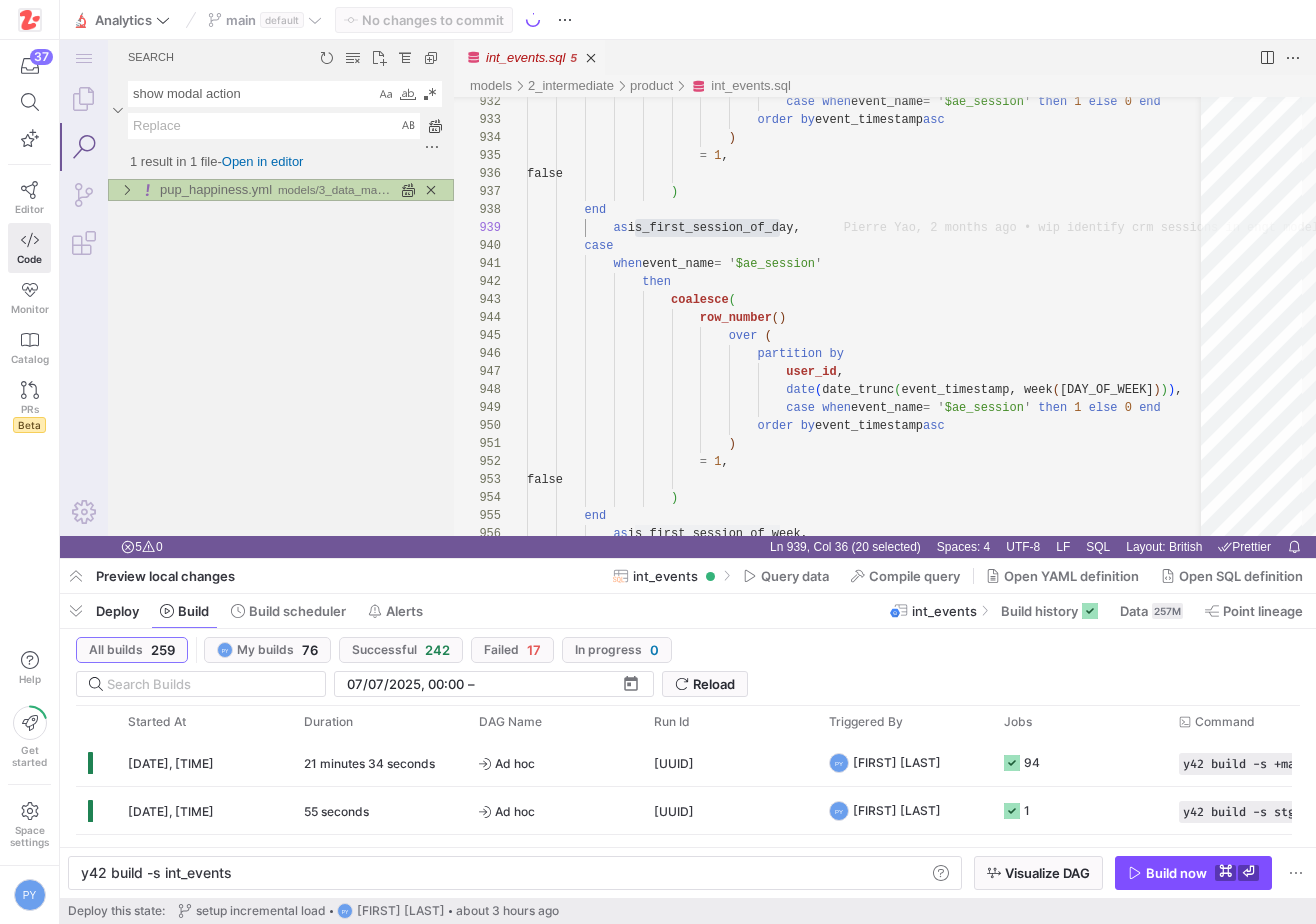 click on "pup_happiness.yml" at bounding box center [216, 189] 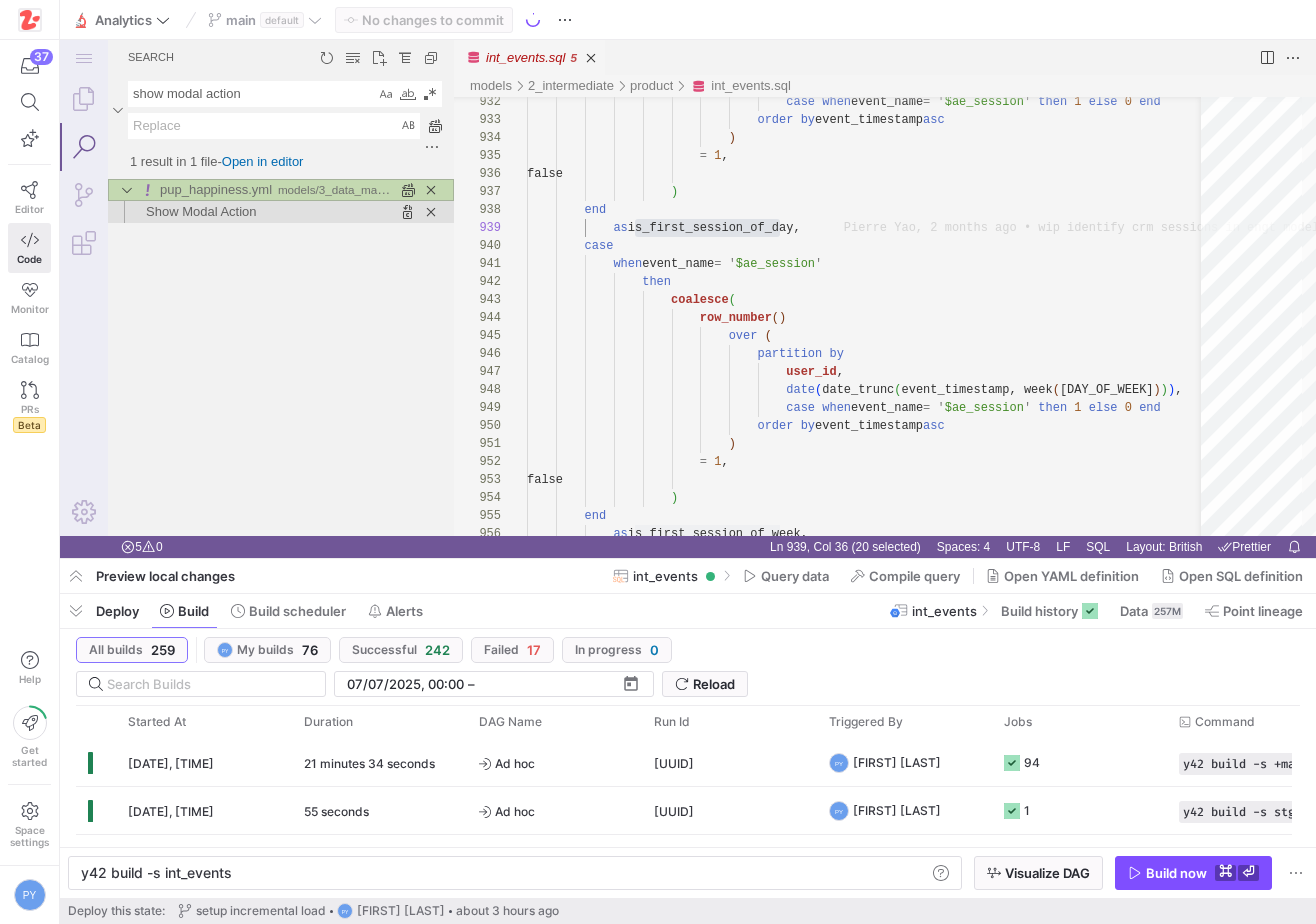 click on "Show Modal Action" at bounding box center (201, 211) 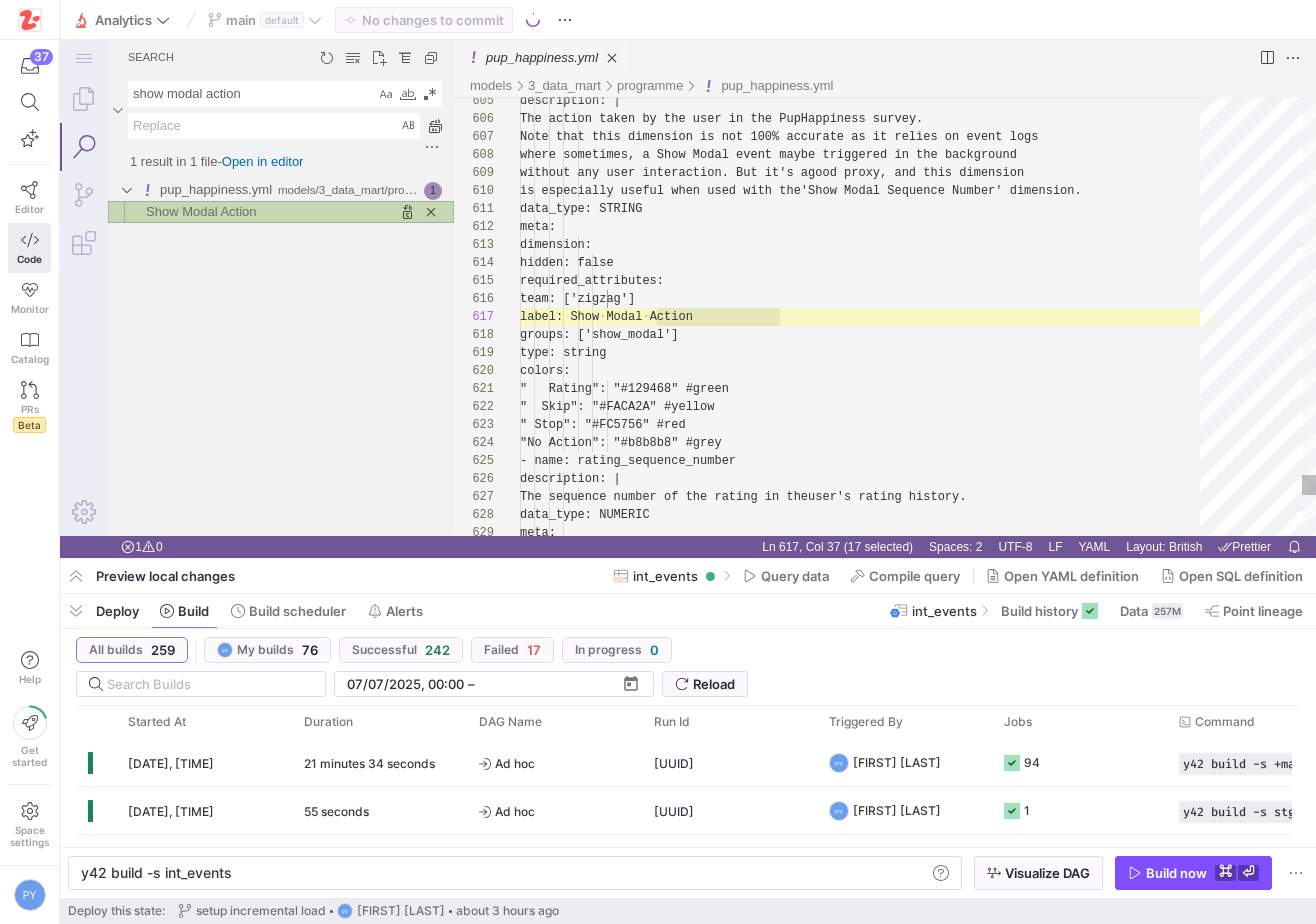 type on "y42 build -s pup_happiness" 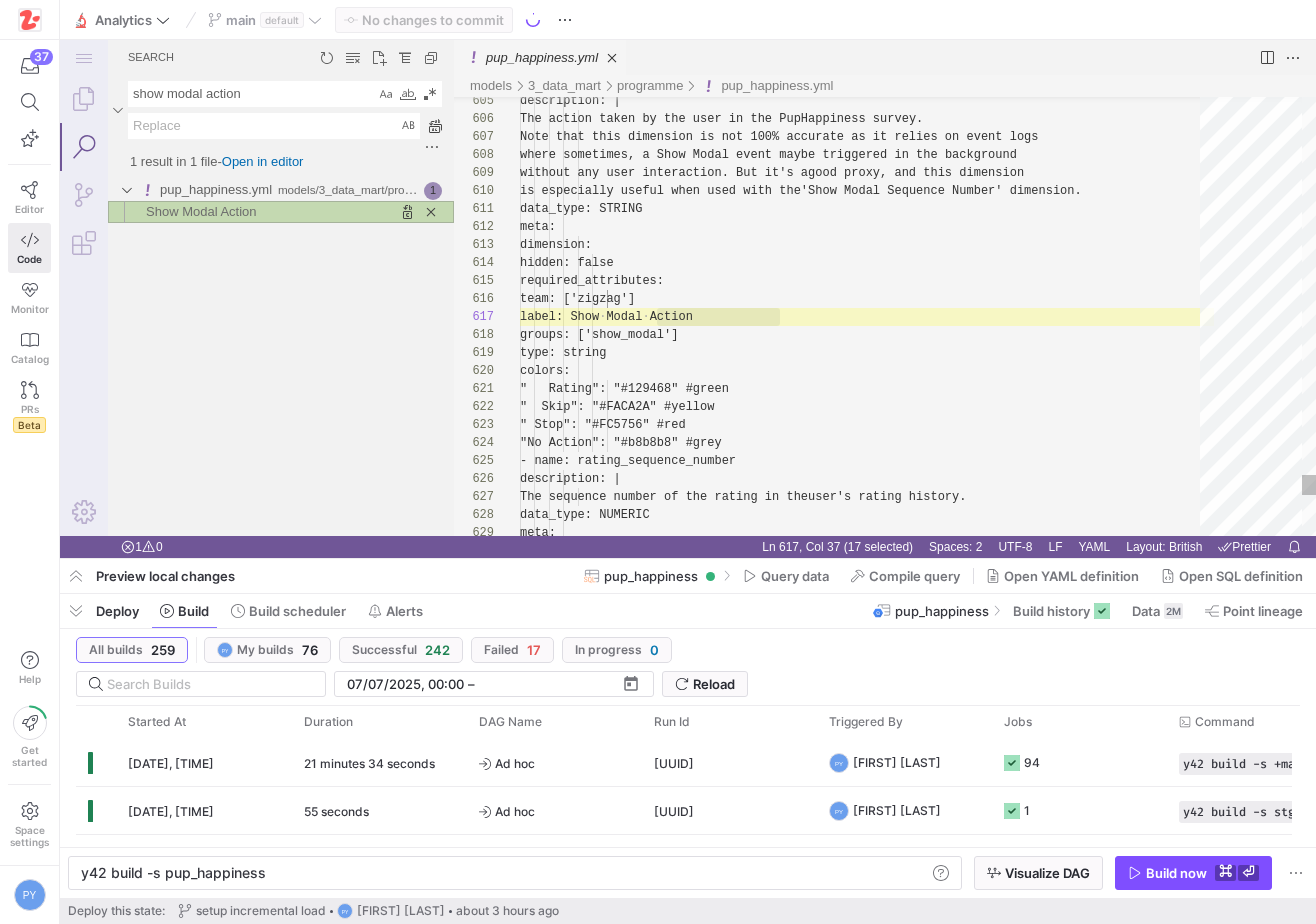 scroll, scrollTop: 180, scrollLeft: 259, axis: both 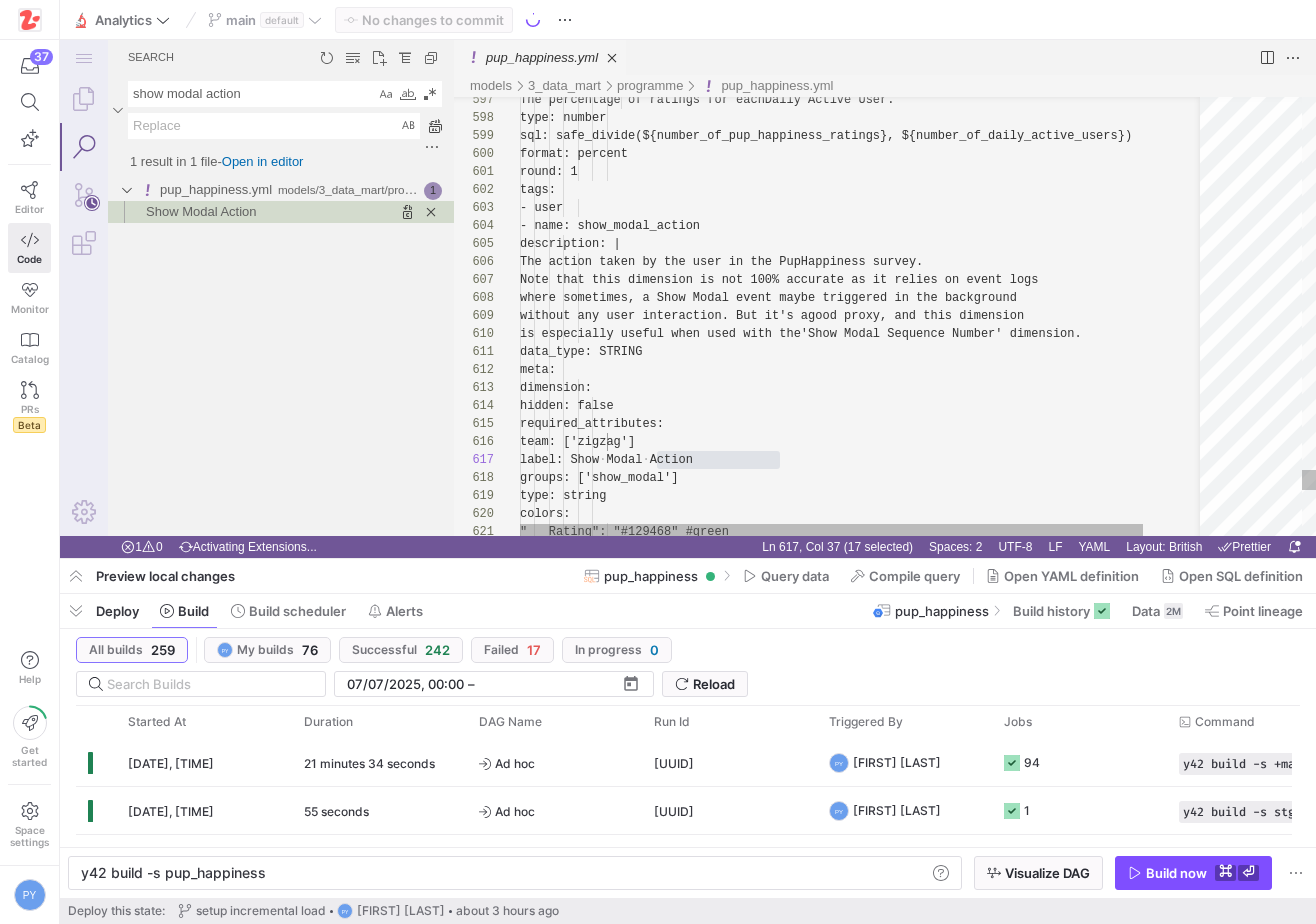 type on "round: 1
tags:
- user
- name: show_modal_action
description: |
The action taken by the user in the Pup Happiness survey.
Note that this dimension is not 100% accurate as it relies on event logs
where sometimes, a Show Modal event may be triggered in the background
without any user interaction. But it's a good proxy, and this dimension
is especially useful when used with the 'Show Modal Sequence Number' dimension." 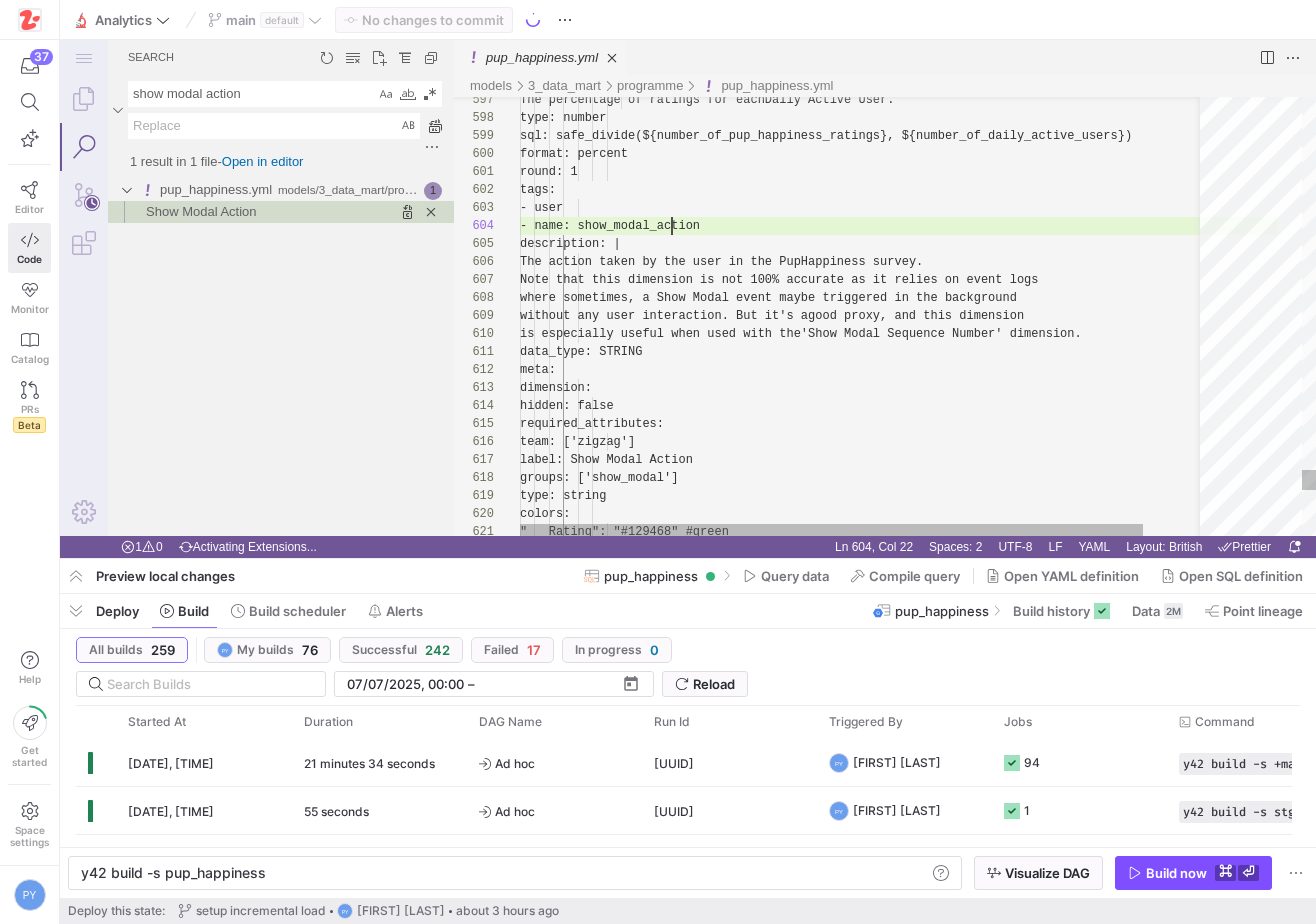 scroll, scrollTop: 54, scrollLeft: 224, axis: both 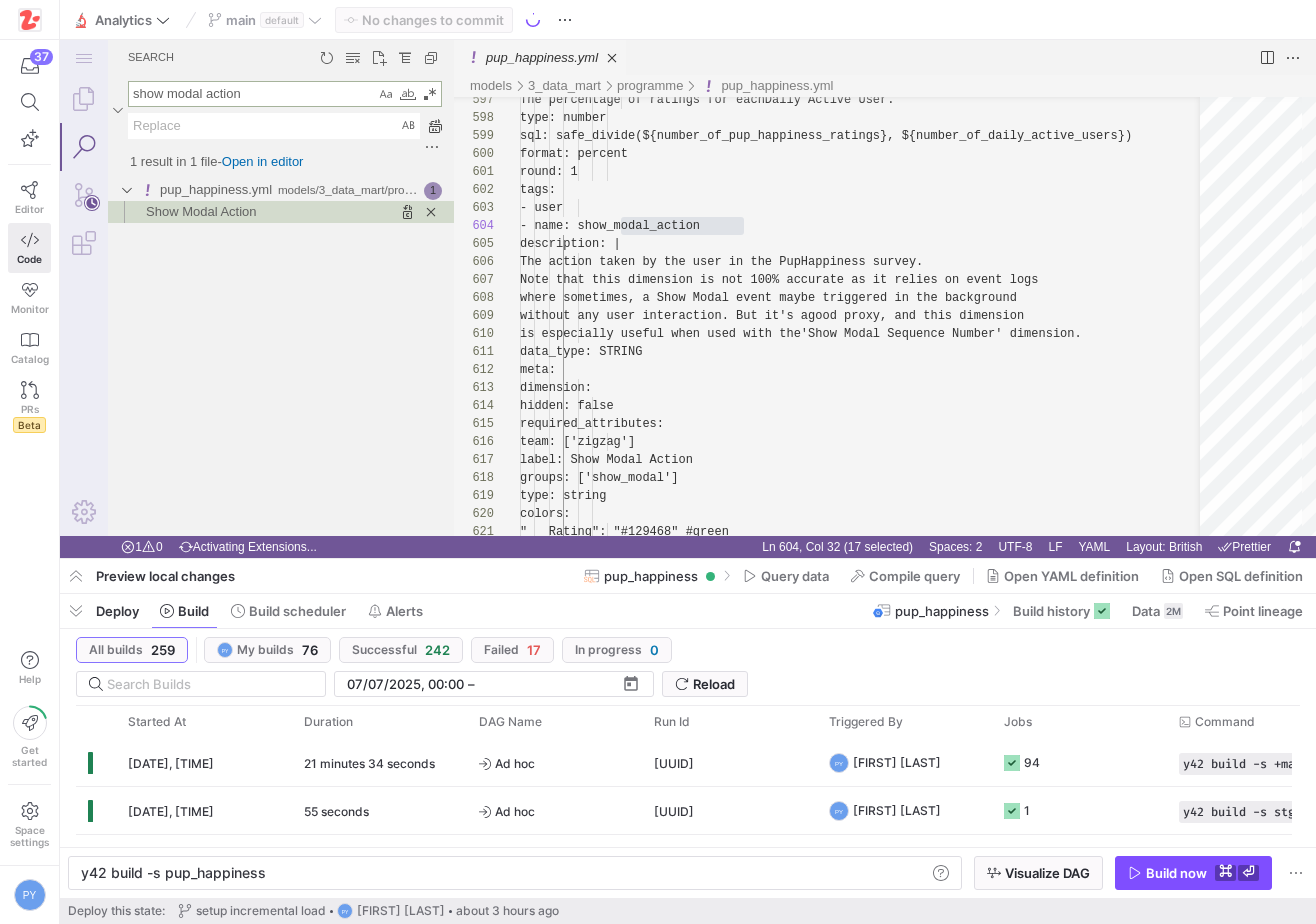 click on "show modal action" at bounding box center [252, 94] 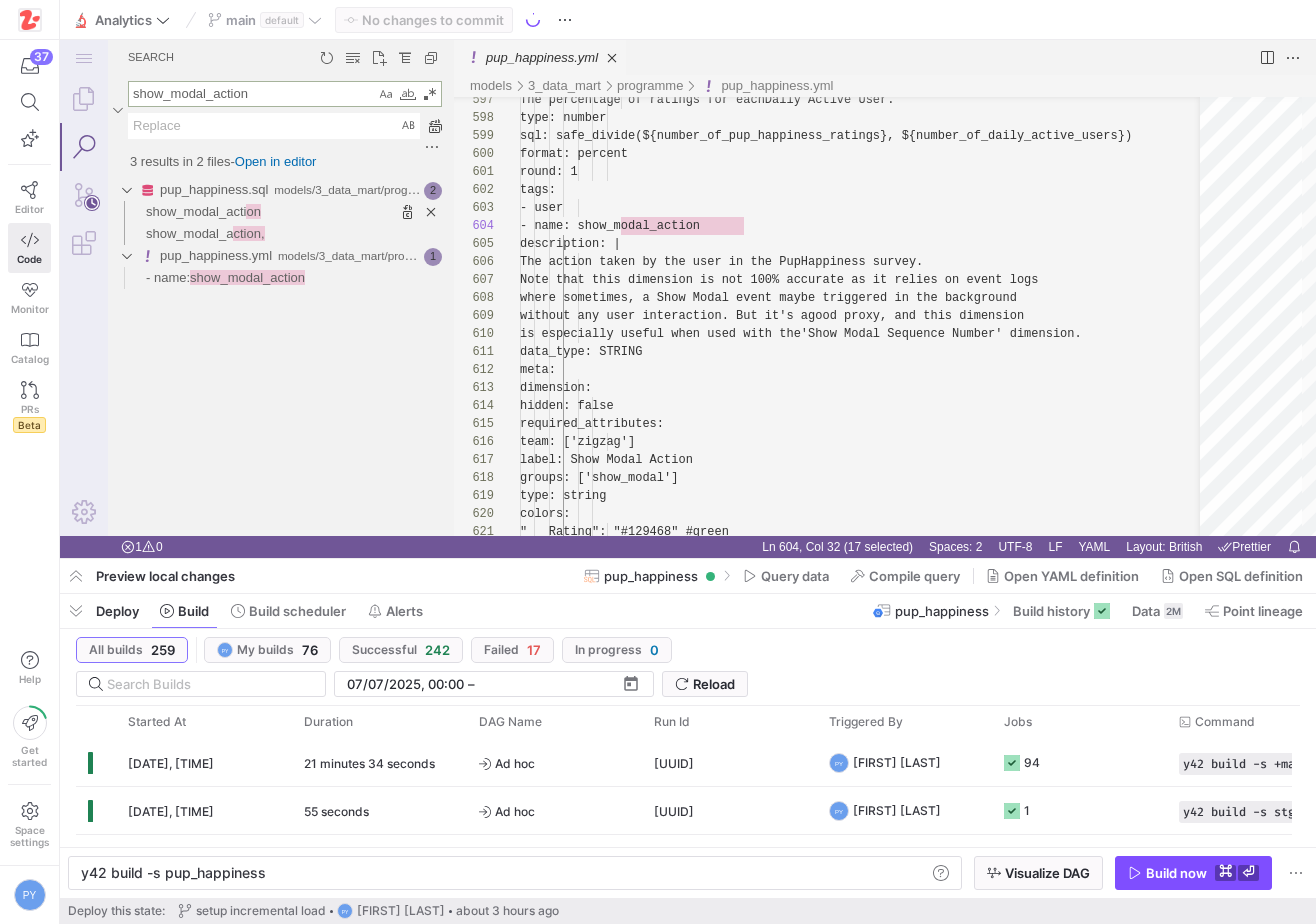 type on "show_modal_action" 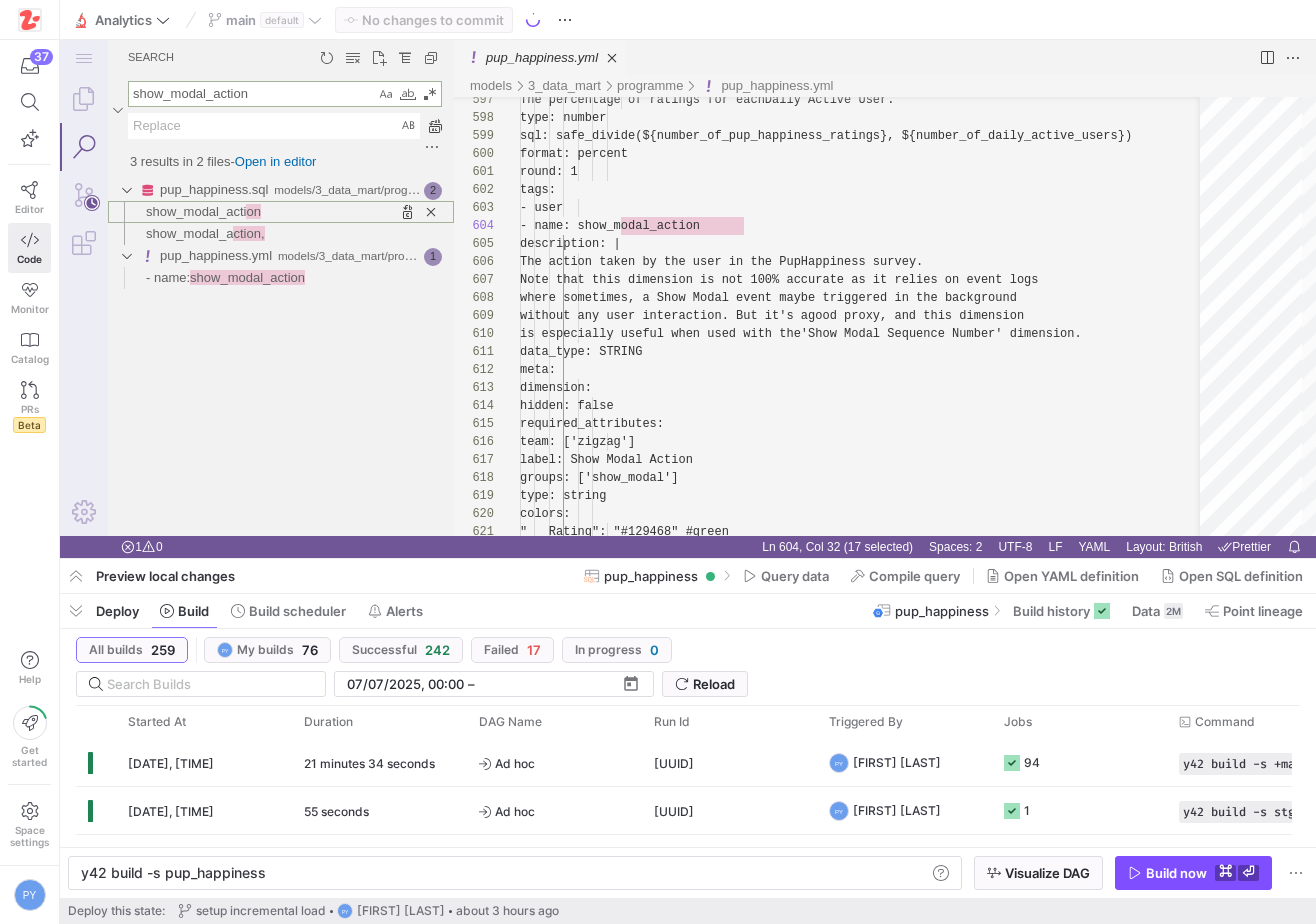click on "show_modal_acti" at bounding box center [196, 211] 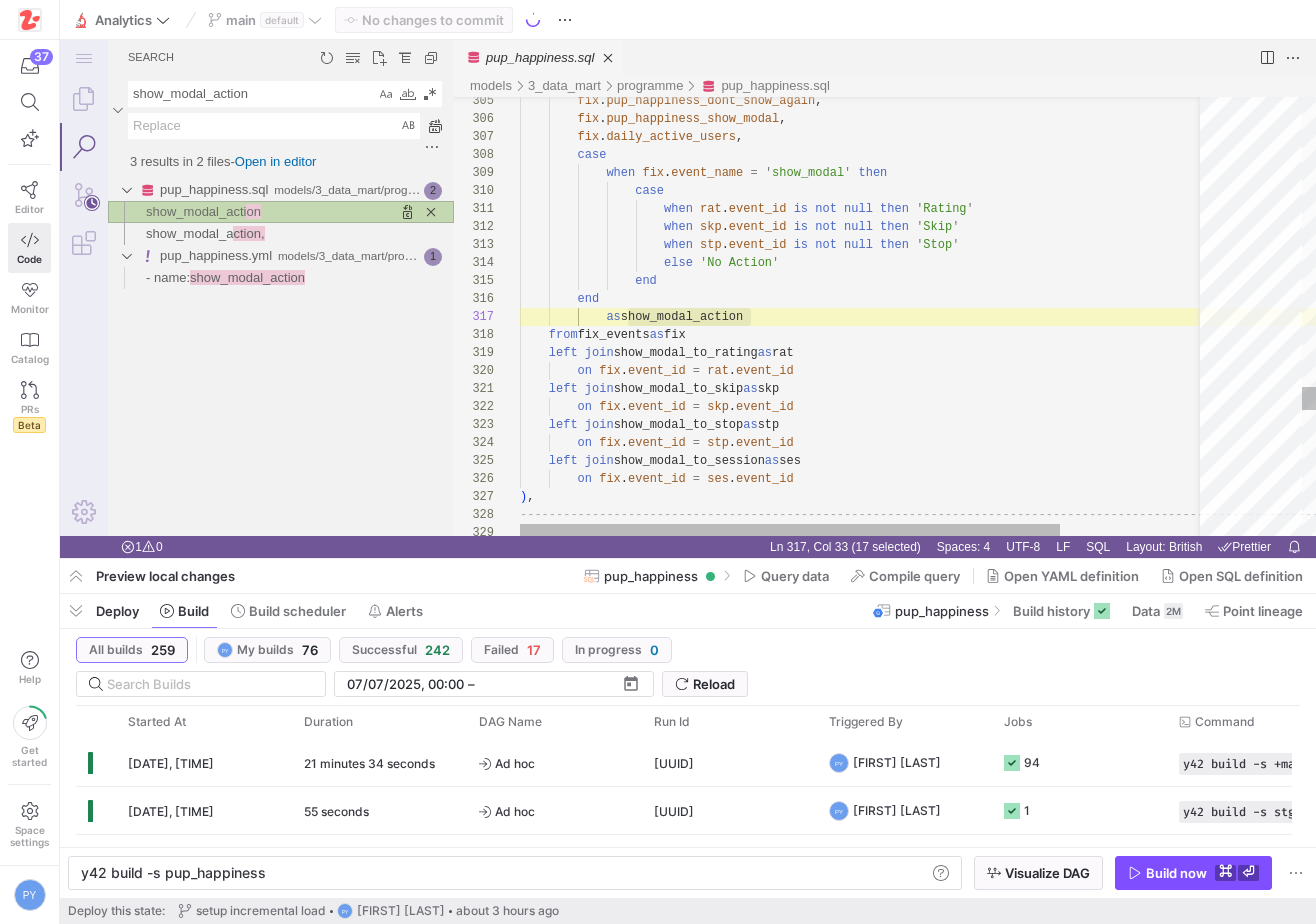 scroll, scrollTop: 180, scrollLeft: 231, axis: both 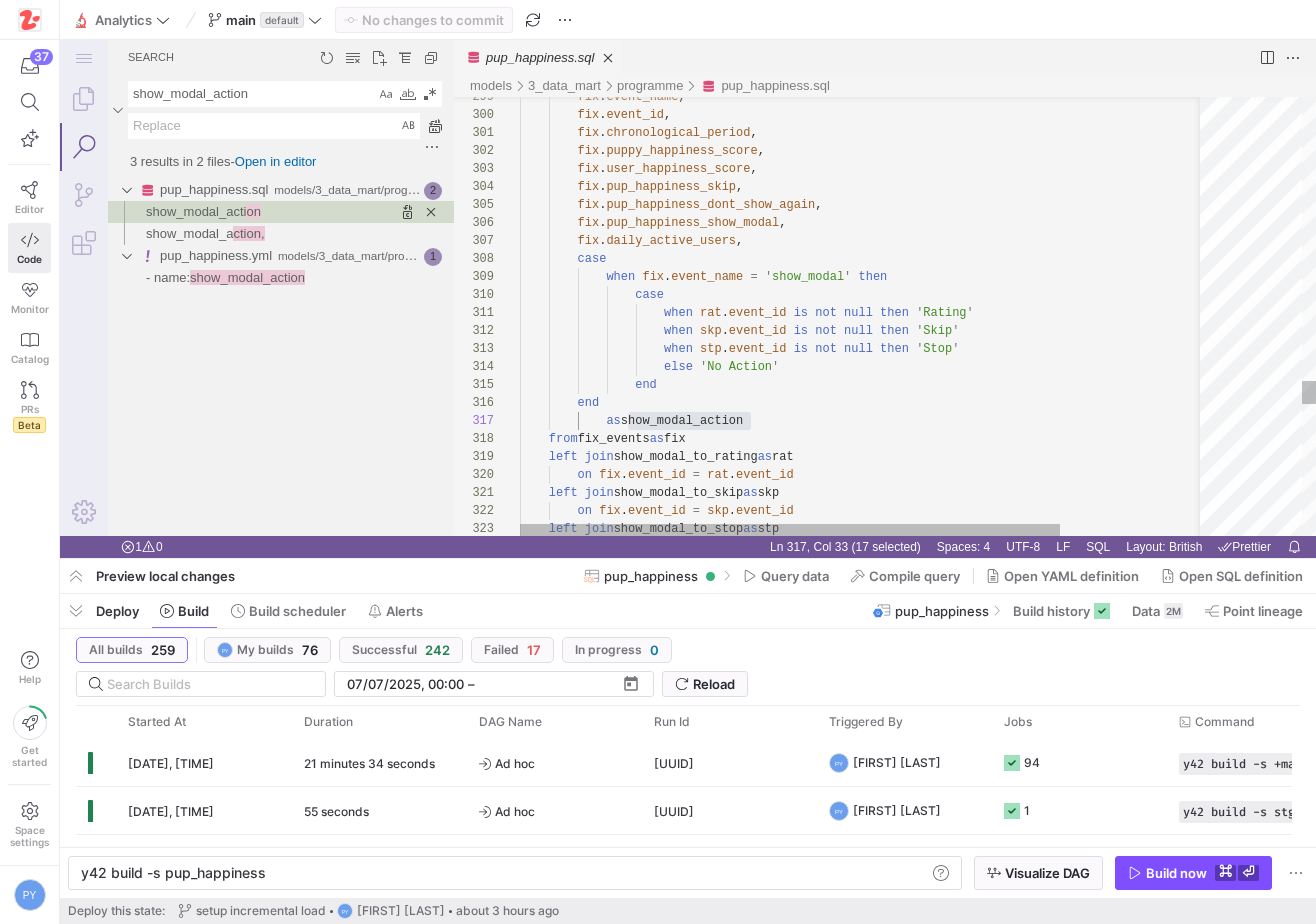 click on "fix . pup_happiness_dont_show_again ,          fix . pup_happiness_show_modal ,          fix . daily_active_users ,          case              when   fix . event_name   =   ' show_modal '   then                  case                      when   rat . event_id   is   not   null   then   '    Rating '                      when   skp . event_id   is   not   null   then   '   Skip '                      when   stp . event_id   is   not   null   then   '  Stop '                      else   ' No Action '                  end          end              as  show_modal_action      from  fix_events  as  fix      left join  show_modal_to_rating  as  rat          on   fix . event_id   =   rat . event_id      left join  show_modal_to_skip  as  skp          on   fix . =" at bounding box center [956, -1124] 